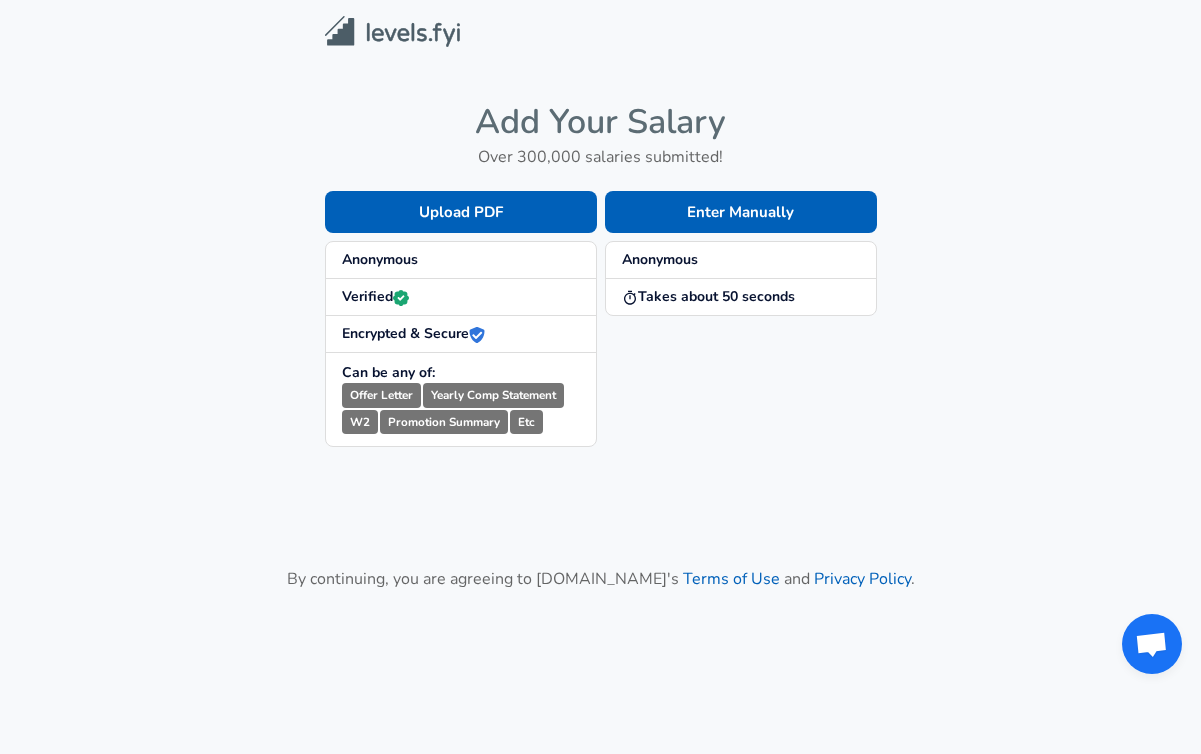 scroll, scrollTop: 0, scrollLeft: 0, axis: both 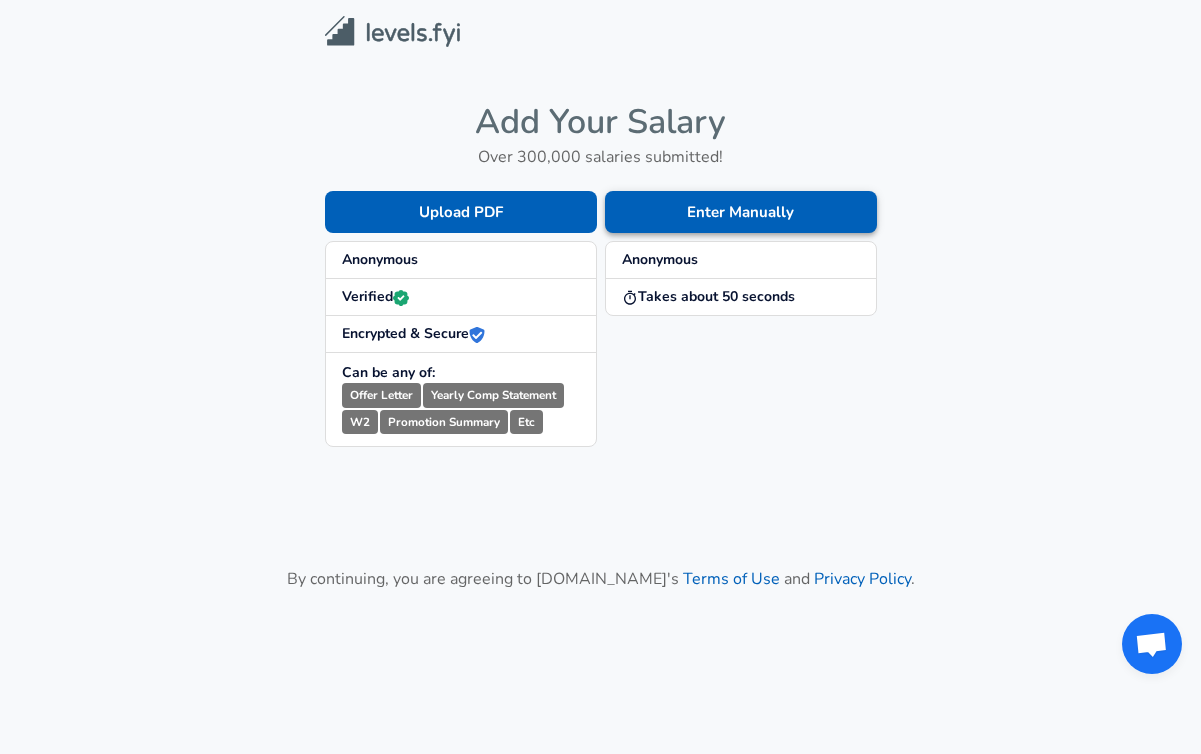 click on "Enter Manually" at bounding box center [741, 212] 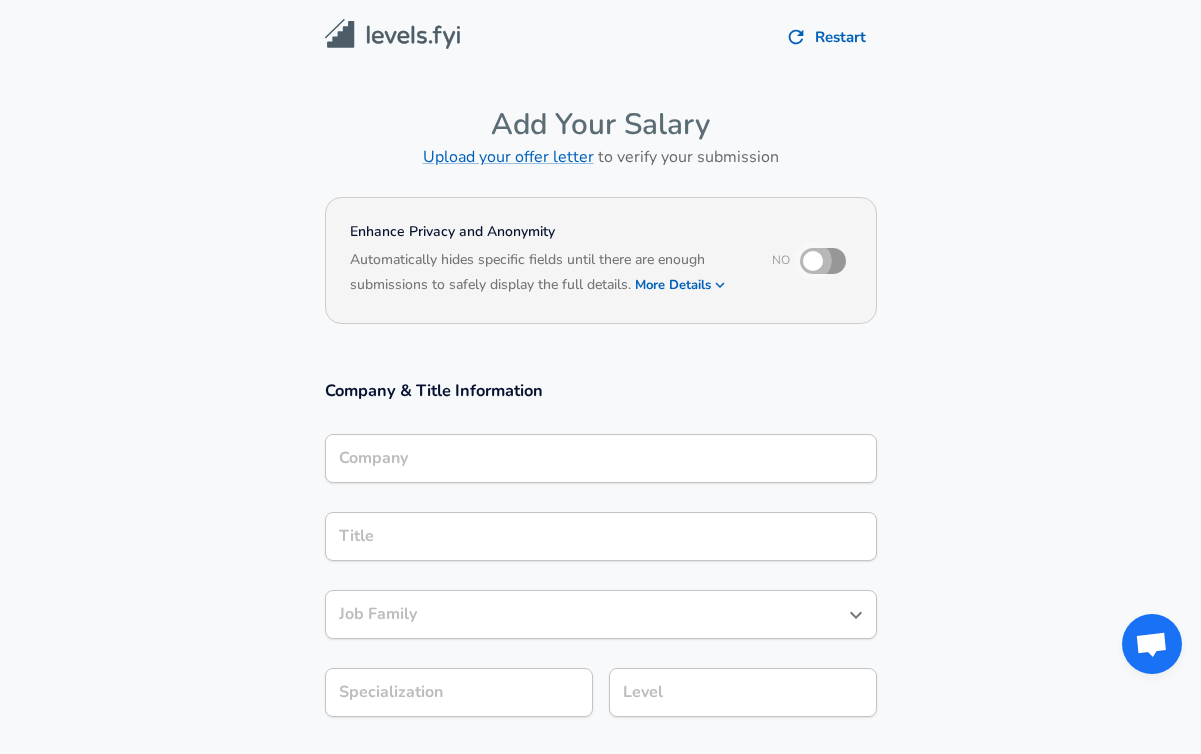 click at bounding box center [813, 261] 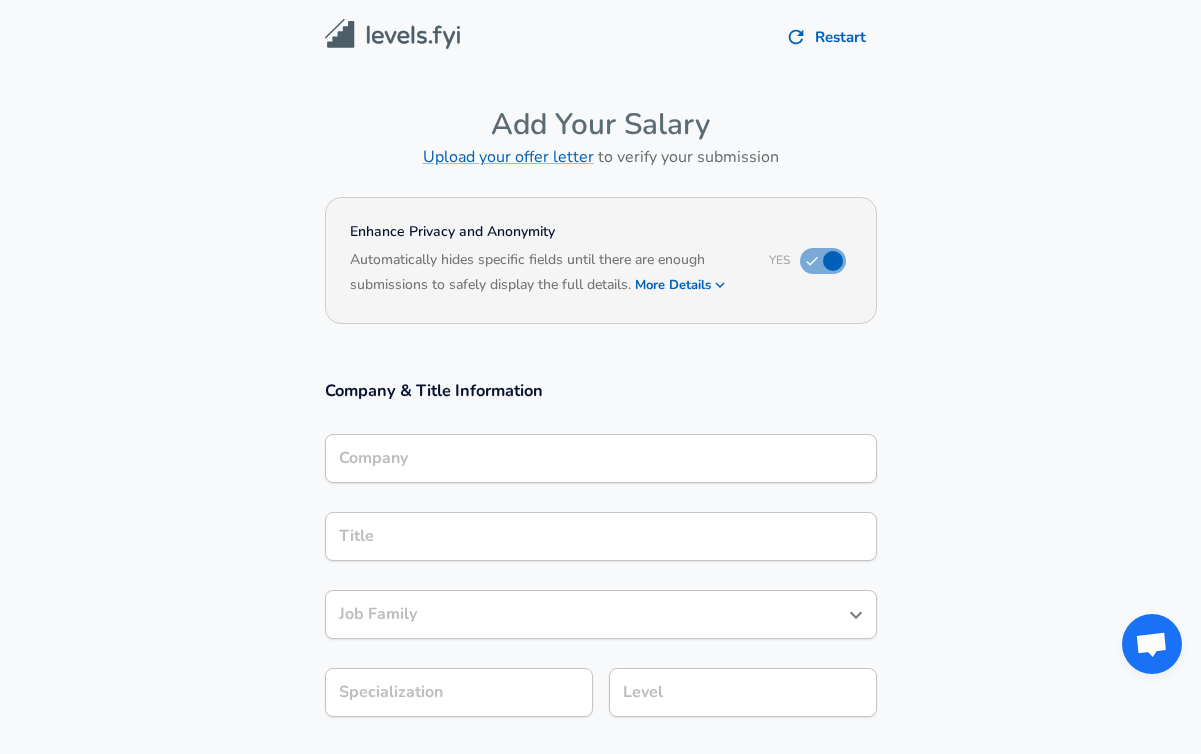 click at bounding box center [833, 261] 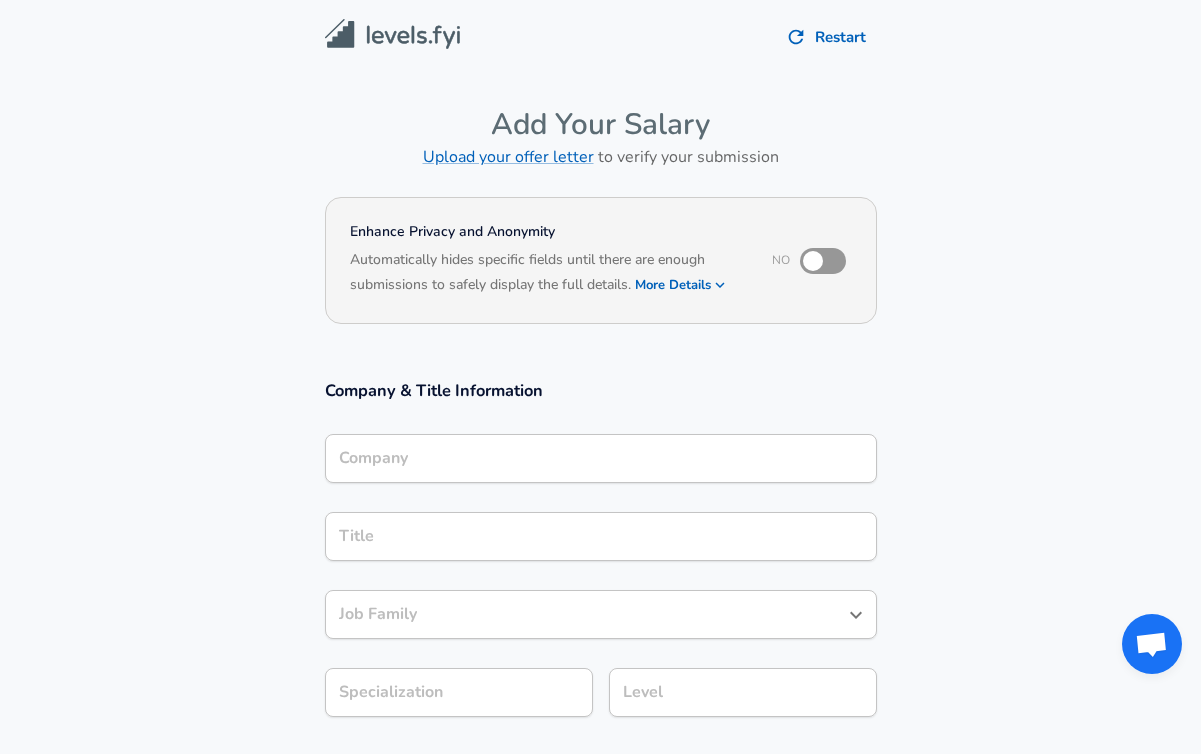 click on "More Details" at bounding box center [681, 285] 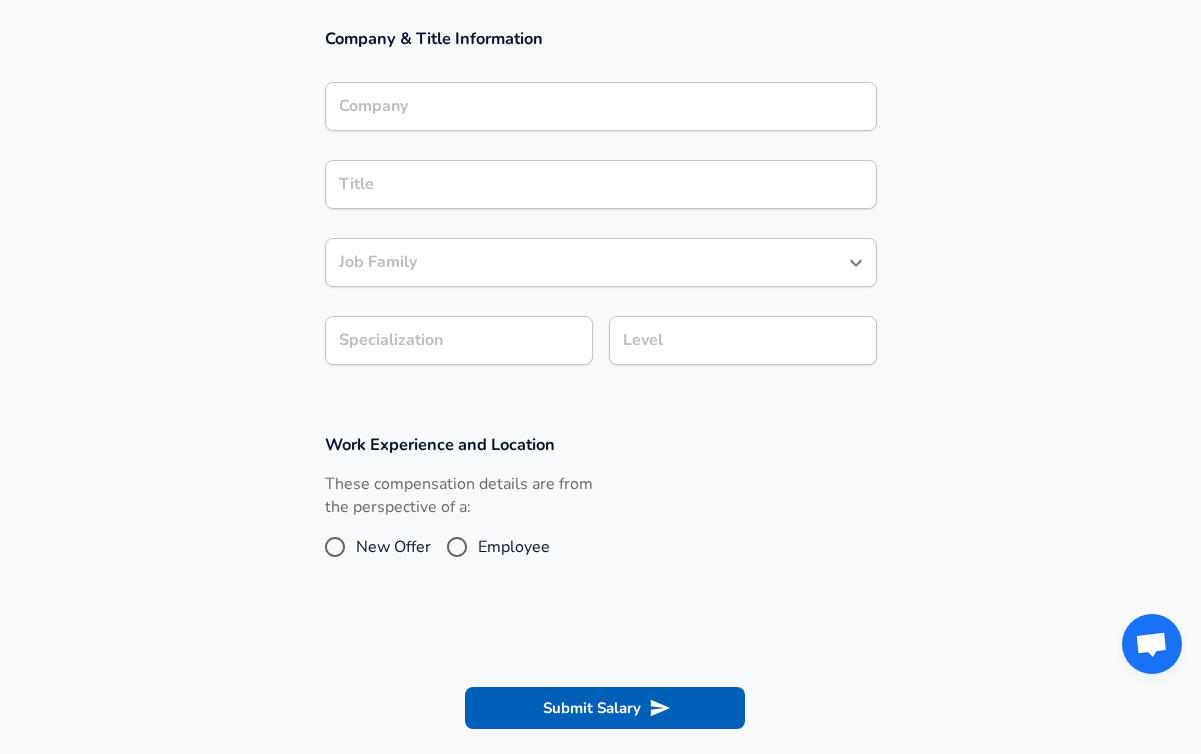scroll, scrollTop: 427, scrollLeft: 0, axis: vertical 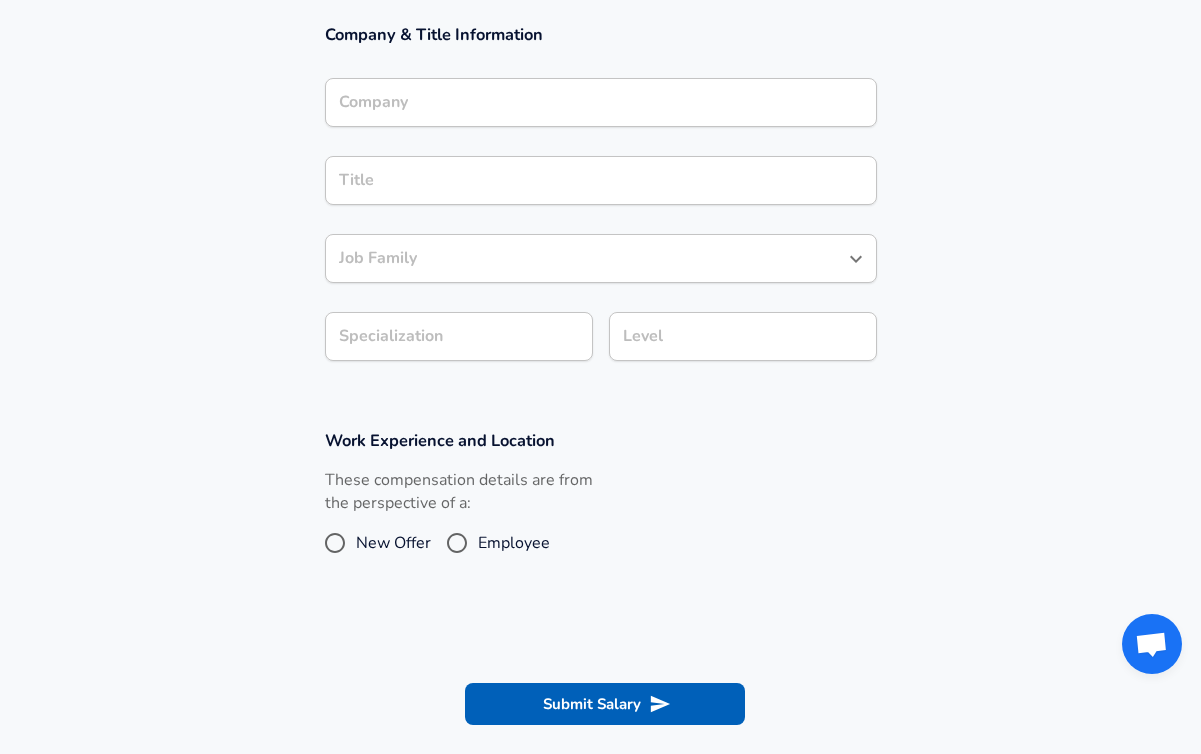 drag, startPoint x: 457, startPoint y: 547, endPoint x: 552, endPoint y: 509, distance: 102.31813 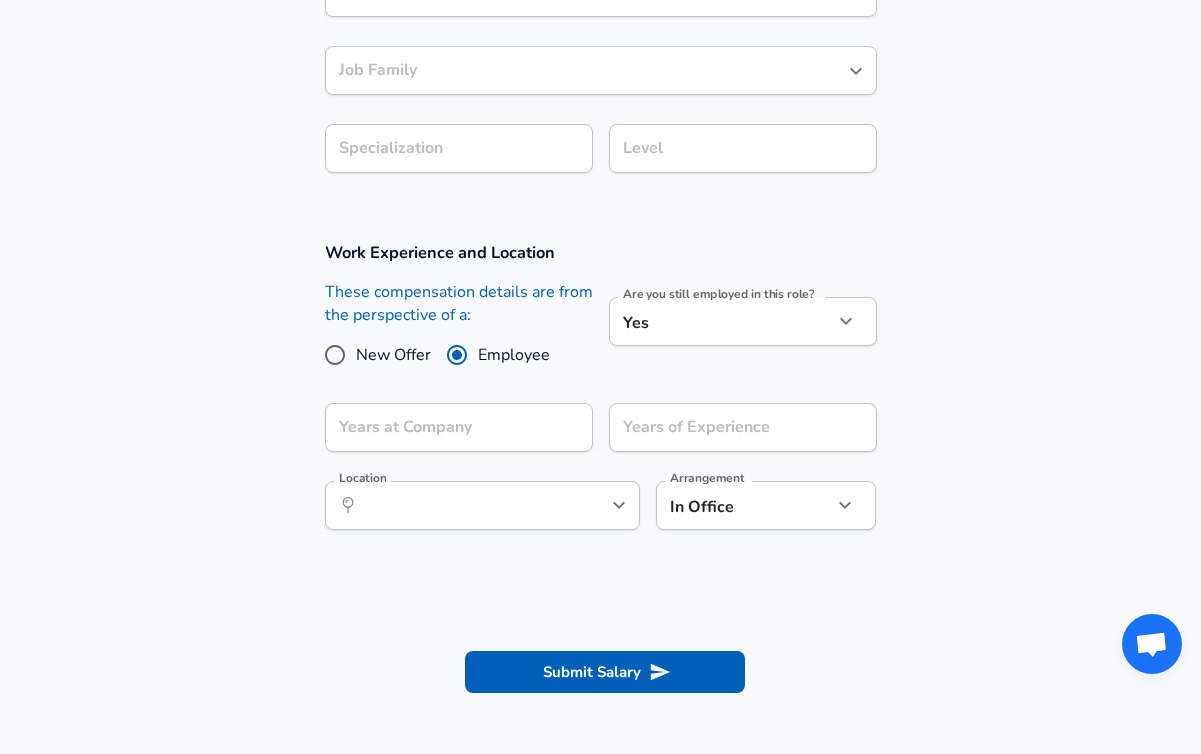 scroll, scrollTop: 618, scrollLeft: 0, axis: vertical 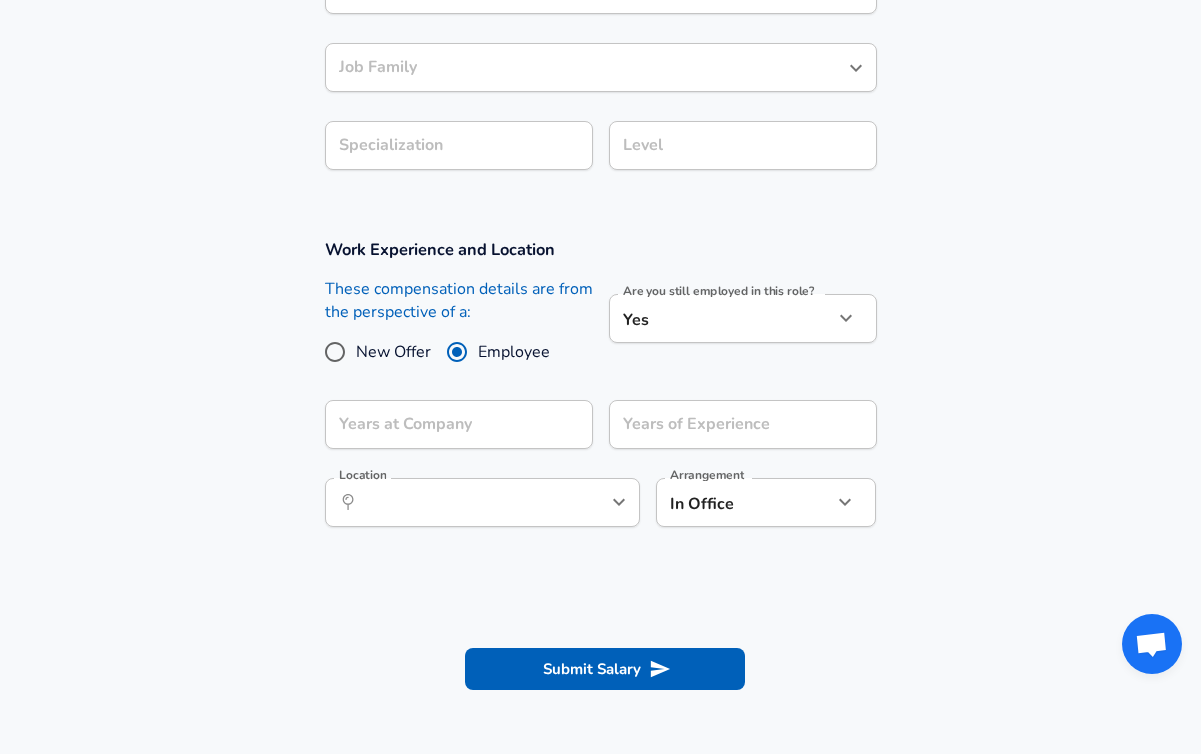 click on "Restart Add Your Salary Upload your offer letter   to verify your submission Enhance Privacy and Anonymity No Automatically hides specific fields until there are enough submissions to safely display the full details.   More Details Based on your submission and the data points that we have already collected, we will automatically hide and anonymize specific fields if there aren't enough data points to remain sufficiently anonymous. Company & Title Information Company Company Title Title Job Family Job Family Specialization Specialization Level Level Work Experience and Location These compensation details are from the perspective of a: New Offer Employee Are you still employed in this role? Yes yes Are you still employed in this role? Years at Company Years at Company Years of Experience Years of Experience Location ​ Location Arrangement In Office office Arrangement Submit Salary By continuing, you are agreeing to [DOMAIN_NAME]'s   Terms of Use   and   Privacy Policy . Helping People Build Better Careers 2025" at bounding box center [600, -241] 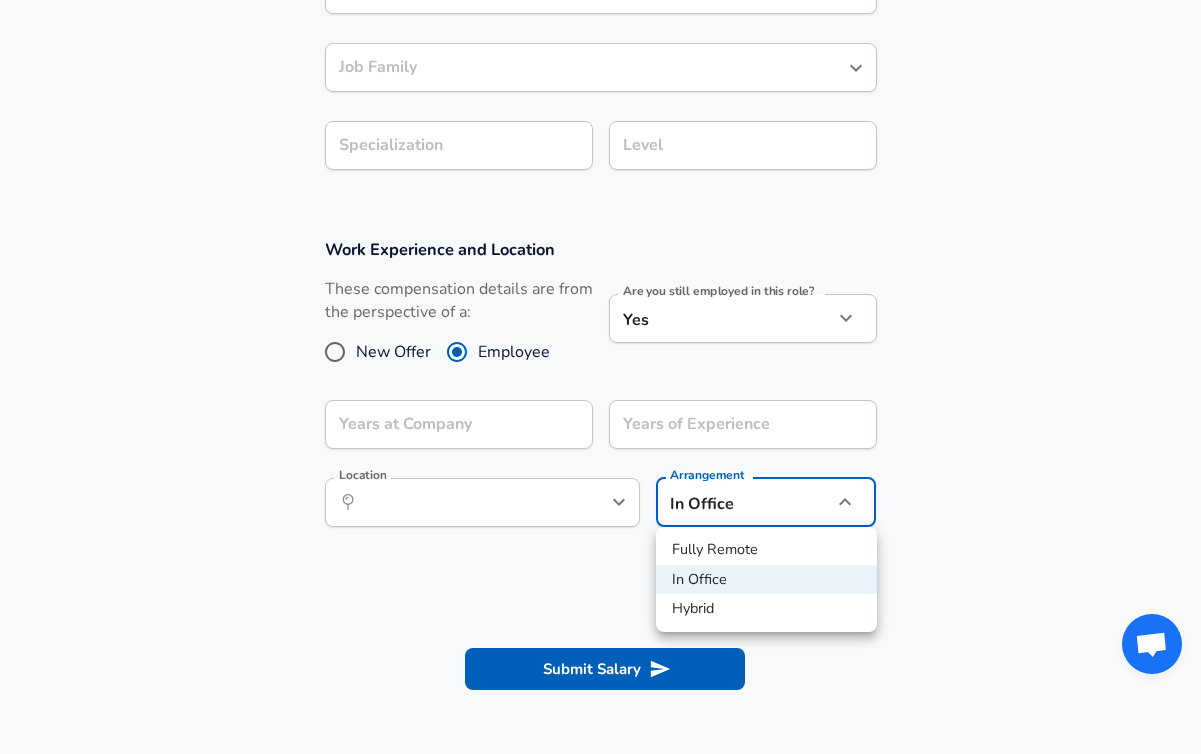 click at bounding box center (600, 377) 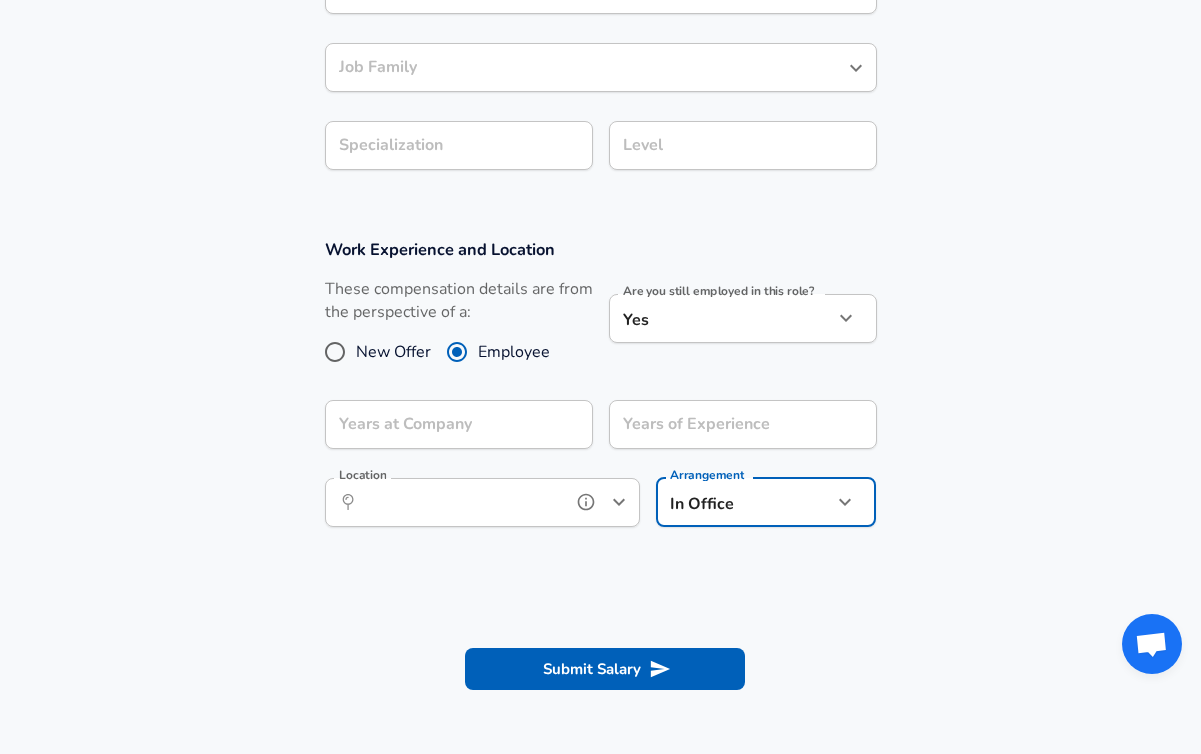 click on "Location" at bounding box center (460, 502) 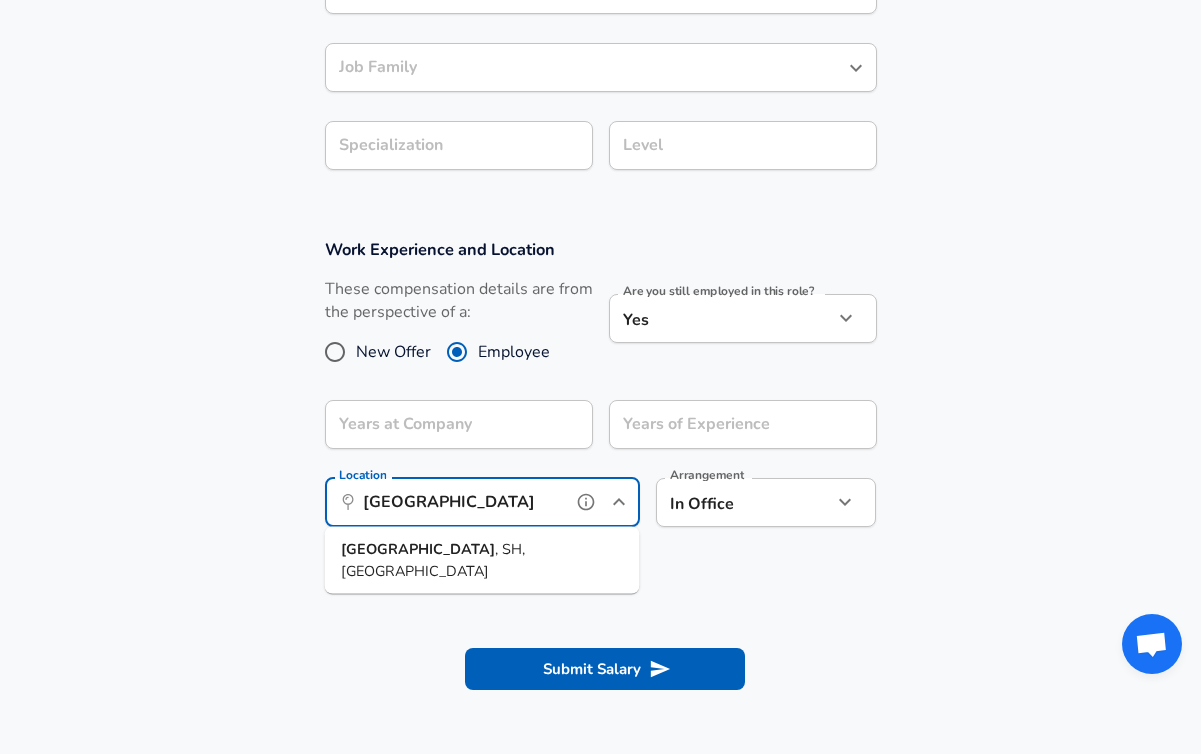 click on "[GEOGRAPHIC_DATA]" at bounding box center (418, 549) 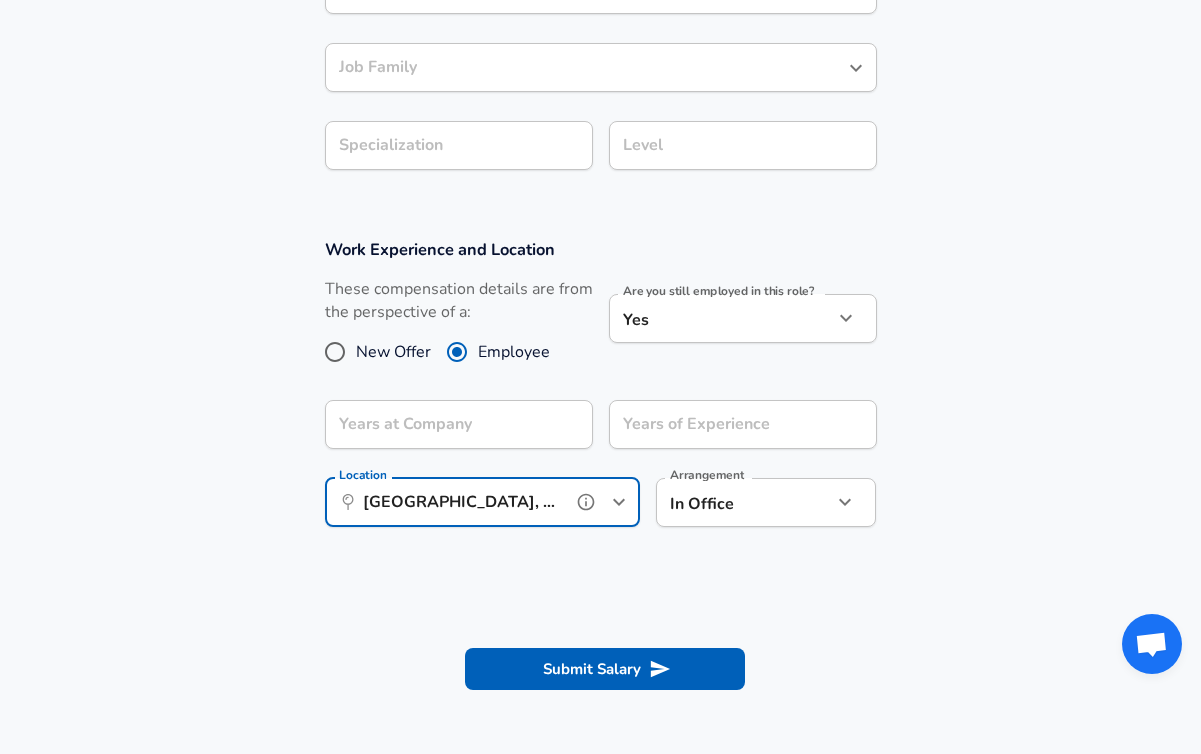 type on "[GEOGRAPHIC_DATA], SH, [GEOGRAPHIC_DATA]" 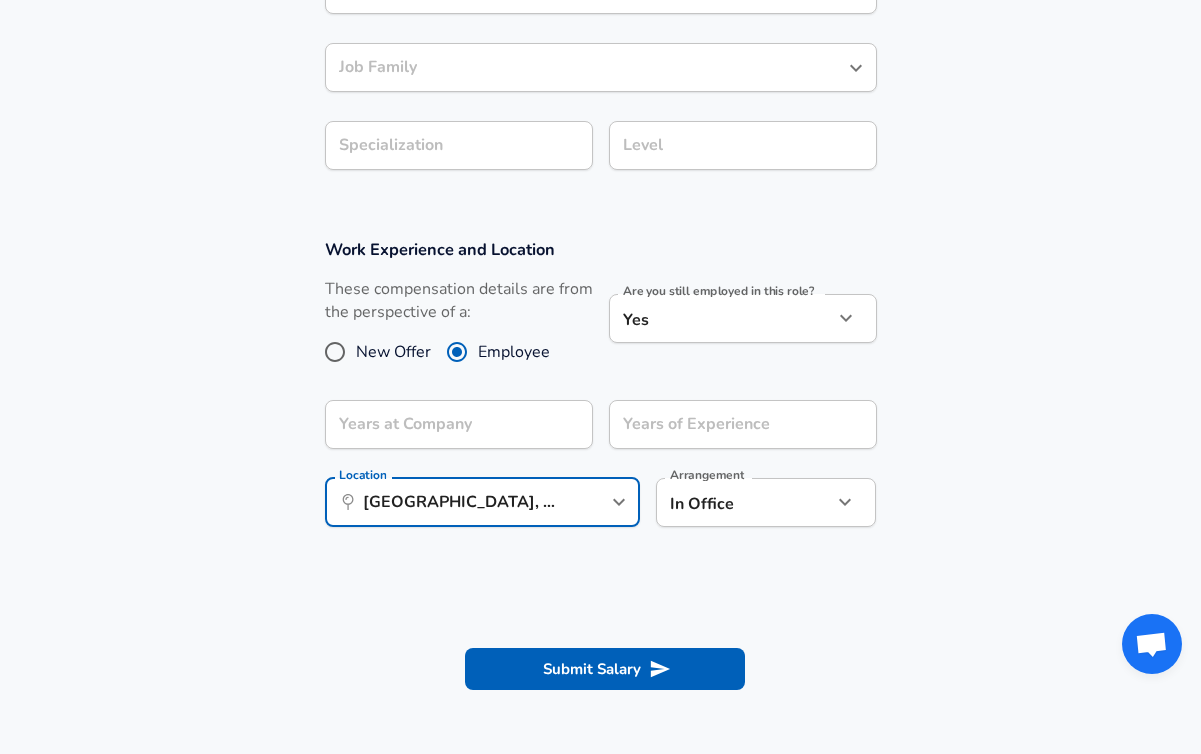 click on "Work Experience and Location These compensation details are from the perspective of a: New Offer Employee Are you still employed in this role? Yes yes Are you still employed in this role? Years at Company Years at Company Years of Experience Years of Experience Location ​ [GEOGRAPHIC_DATA], SH, [GEOGRAPHIC_DATA] Location Arrangement In Office office Arrangement" at bounding box center (600, 393) 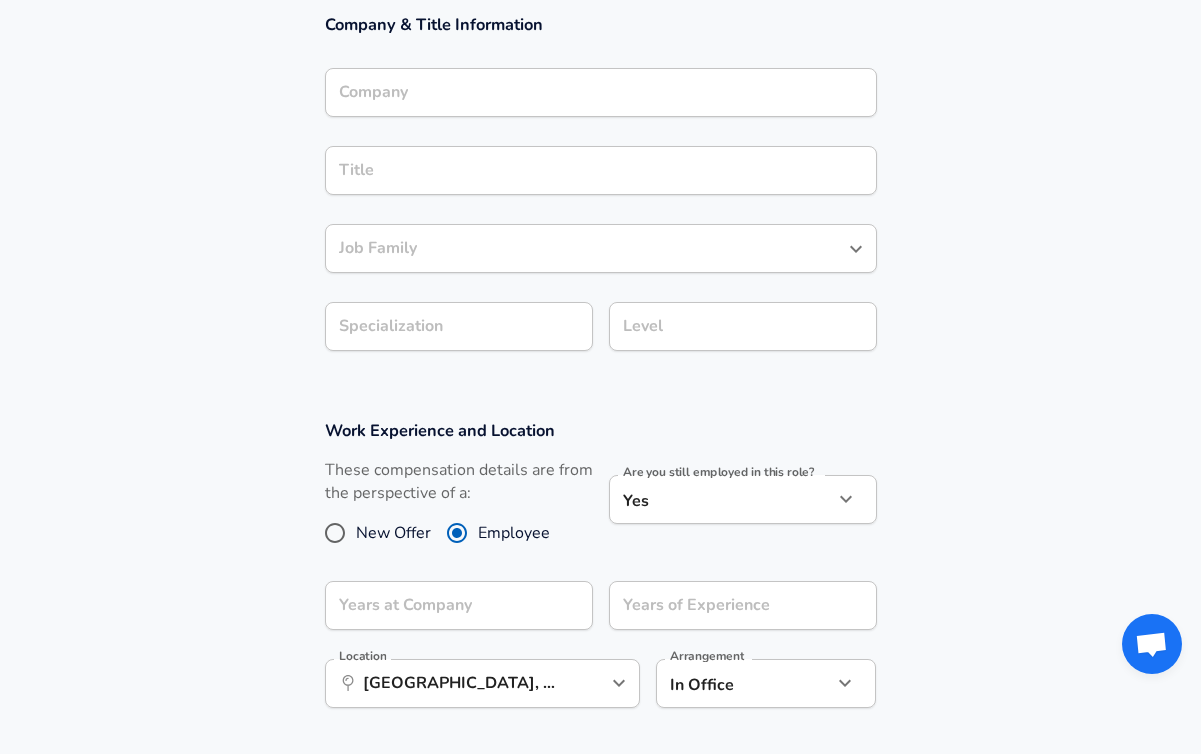 scroll, scrollTop: 435, scrollLeft: 0, axis: vertical 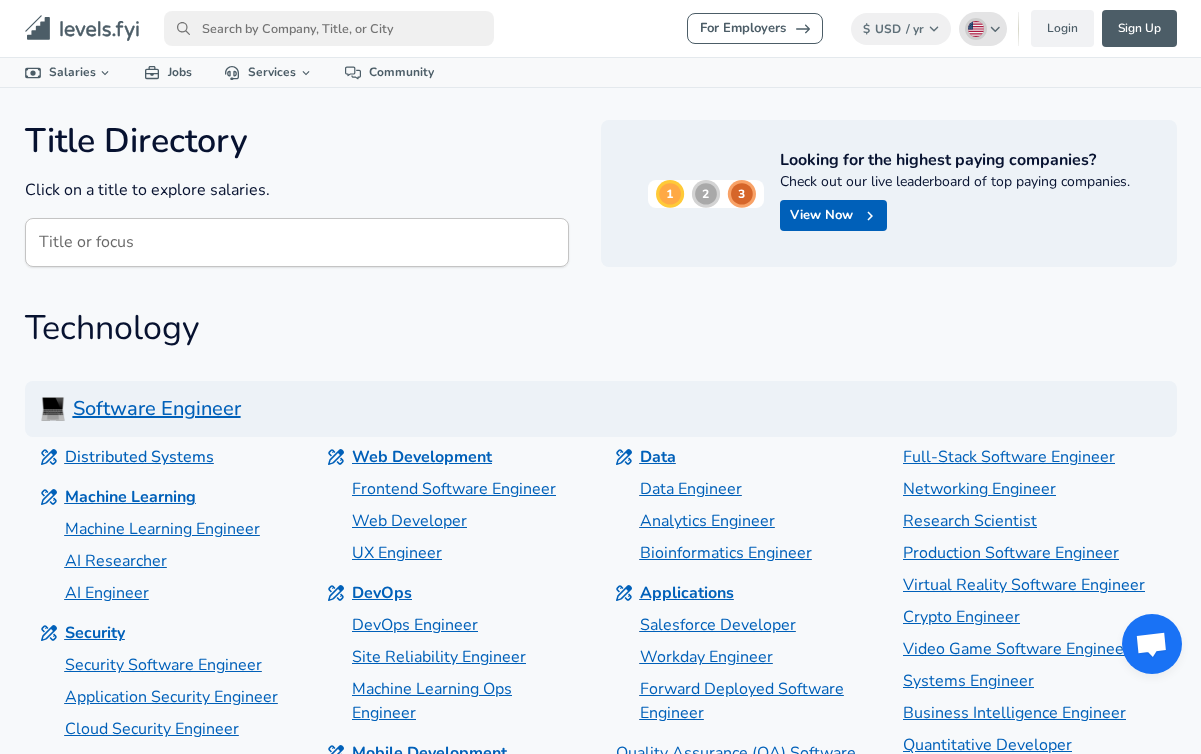 click on "English ([GEOGRAPHIC_DATA]) Change" at bounding box center [983, 29] 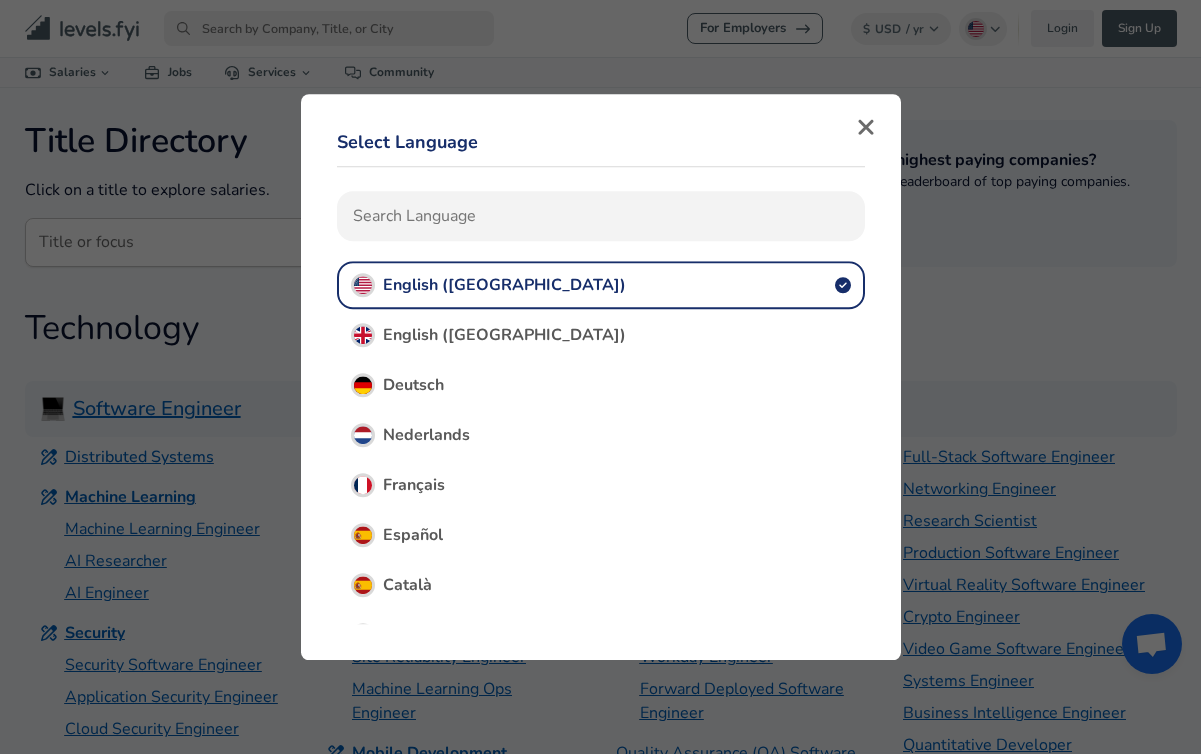 drag, startPoint x: 865, startPoint y: 127, endPoint x: 867, endPoint y: 108, distance: 19.104973 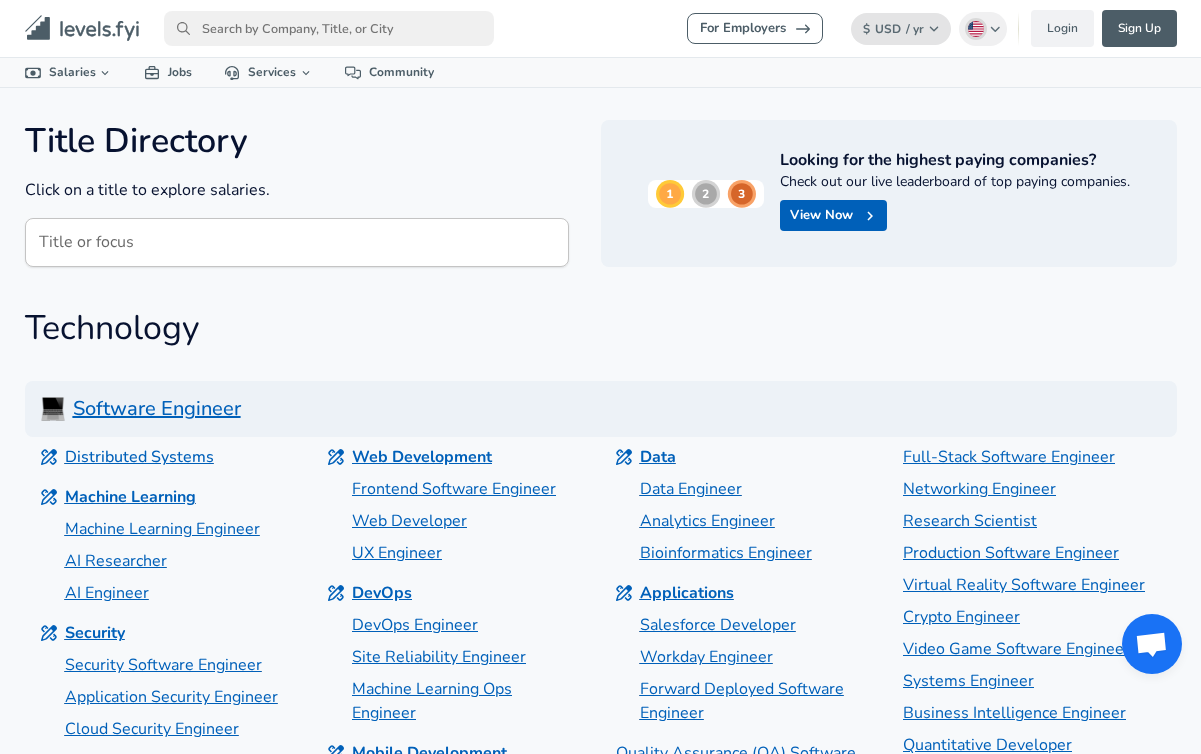click on "$ USD / yr Change" at bounding box center [901, 29] 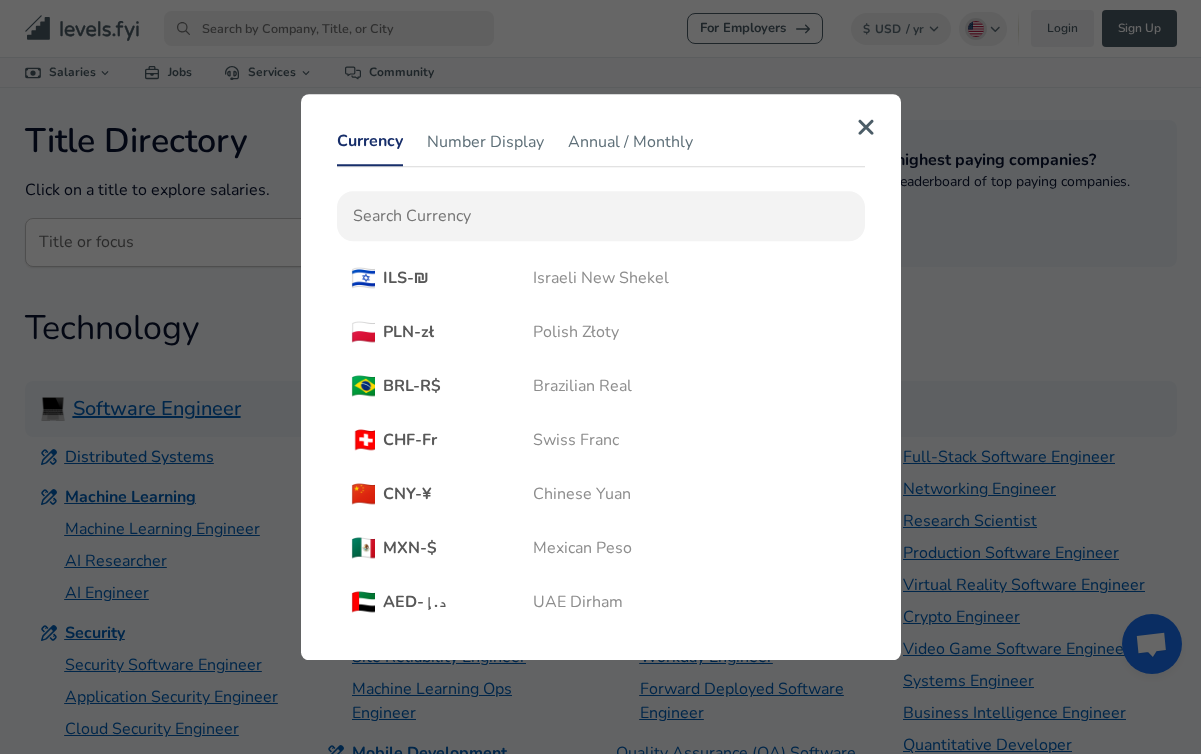 scroll, scrollTop: 610, scrollLeft: 0, axis: vertical 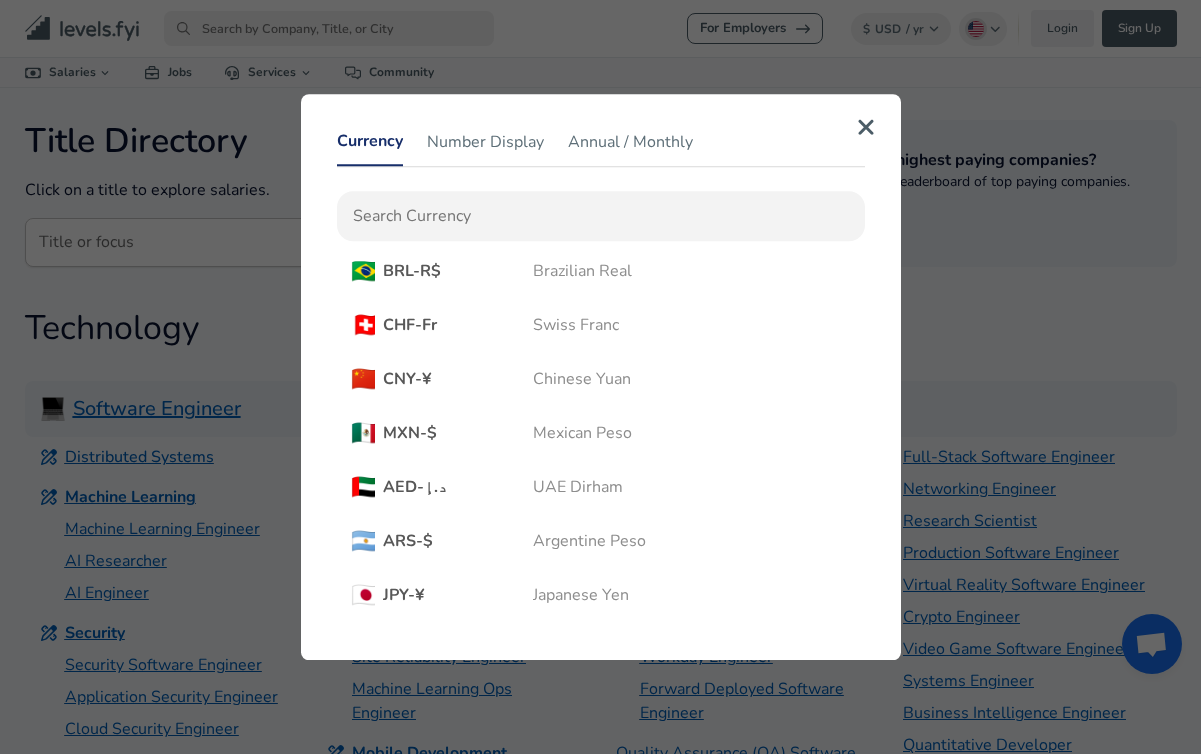 click on "Chinese Yuan" at bounding box center [582, 379] 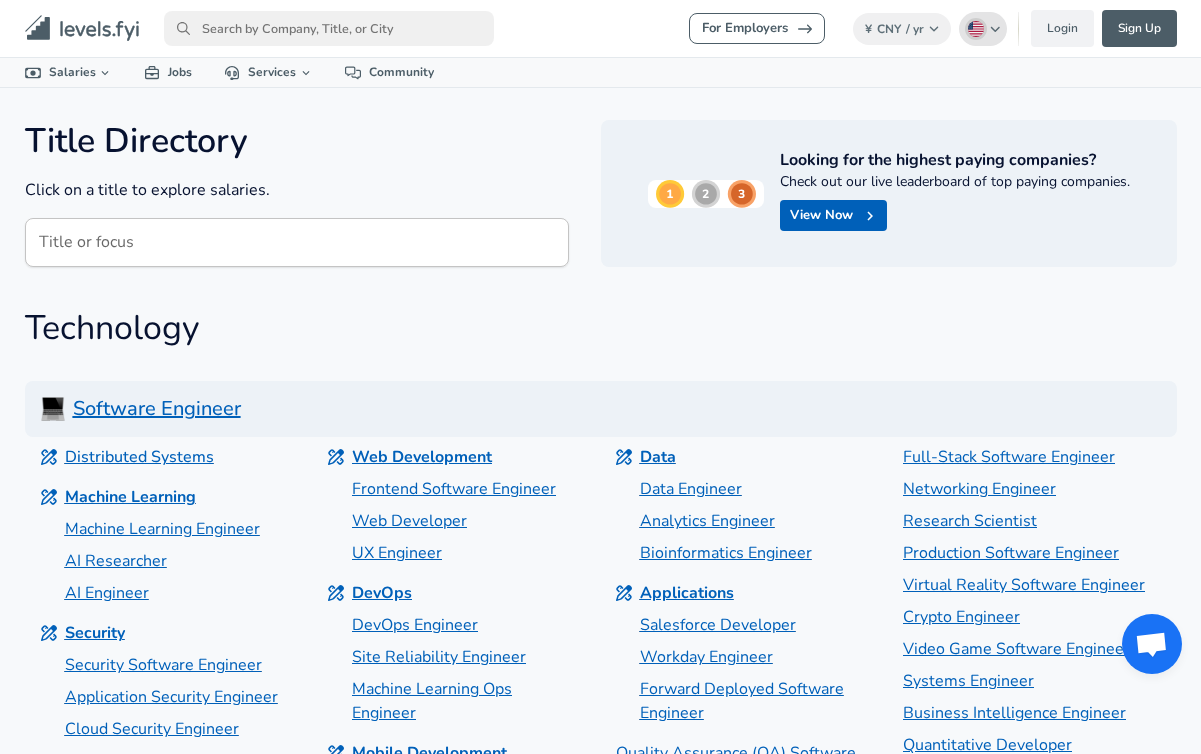 click at bounding box center [976, 29] 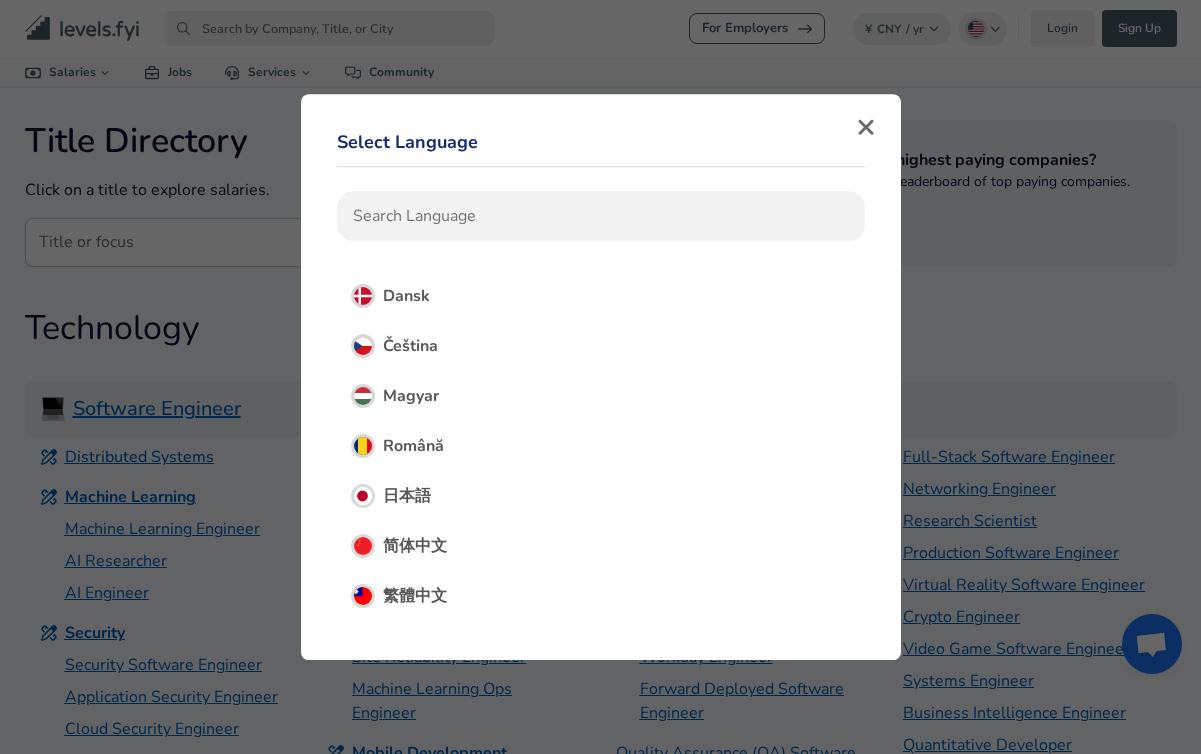 scroll, scrollTop: 553, scrollLeft: 0, axis: vertical 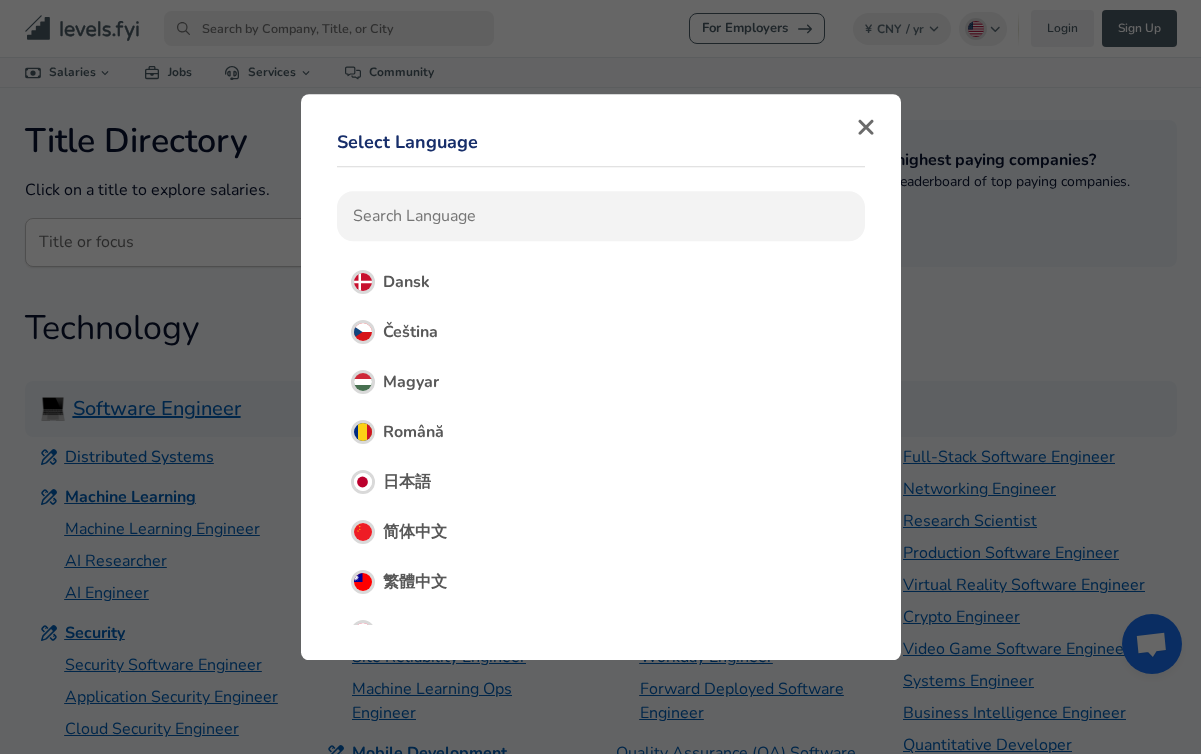 click on "简体中文" at bounding box center [601, 532] 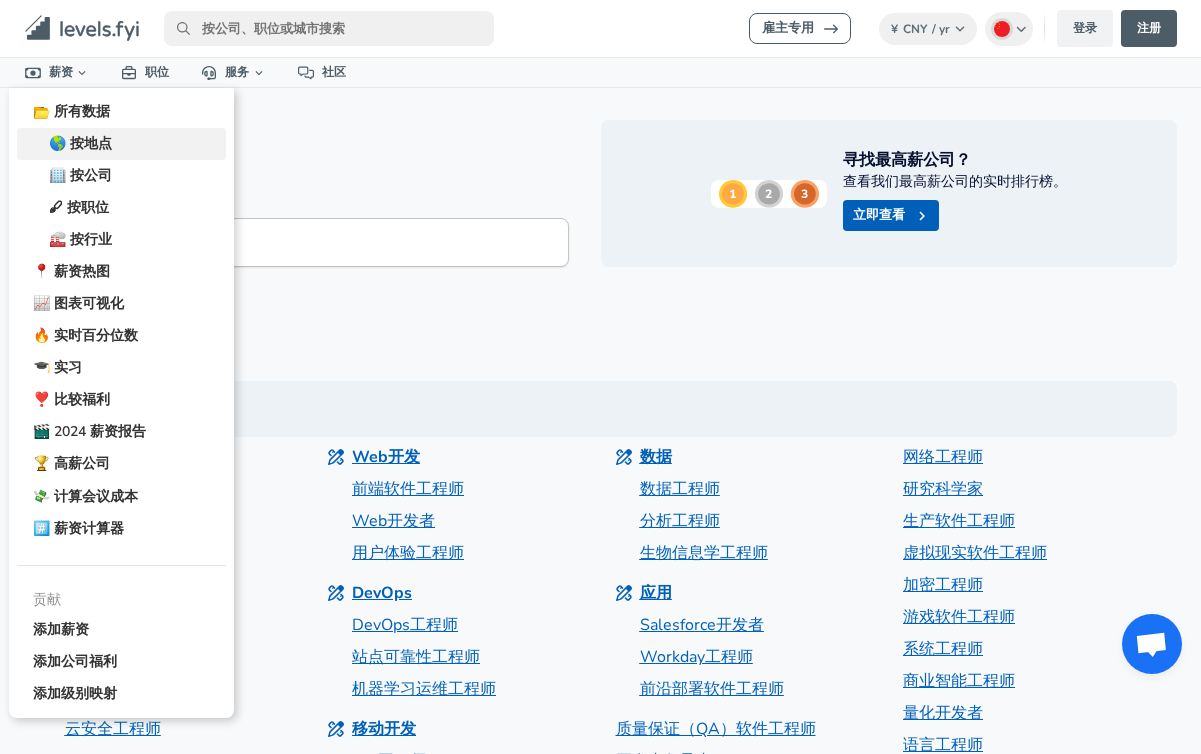 click on "🌎   按地点" at bounding box center (121, 144) 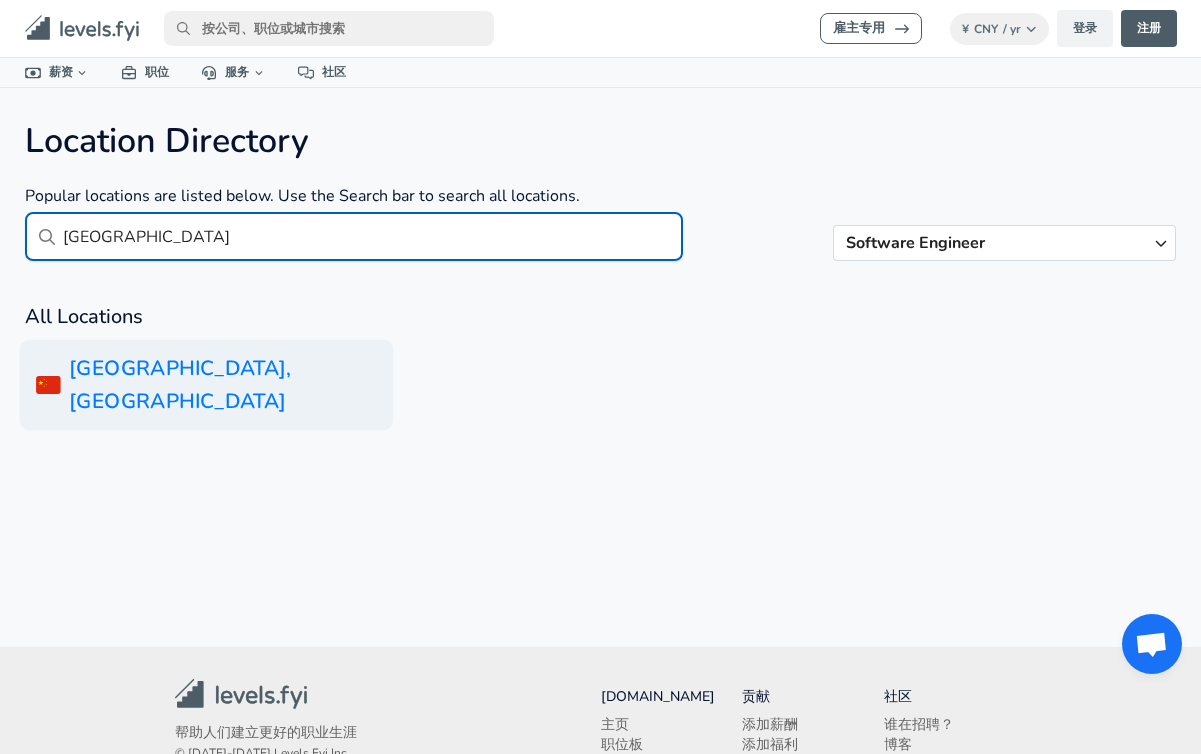 type on "[GEOGRAPHIC_DATA]" 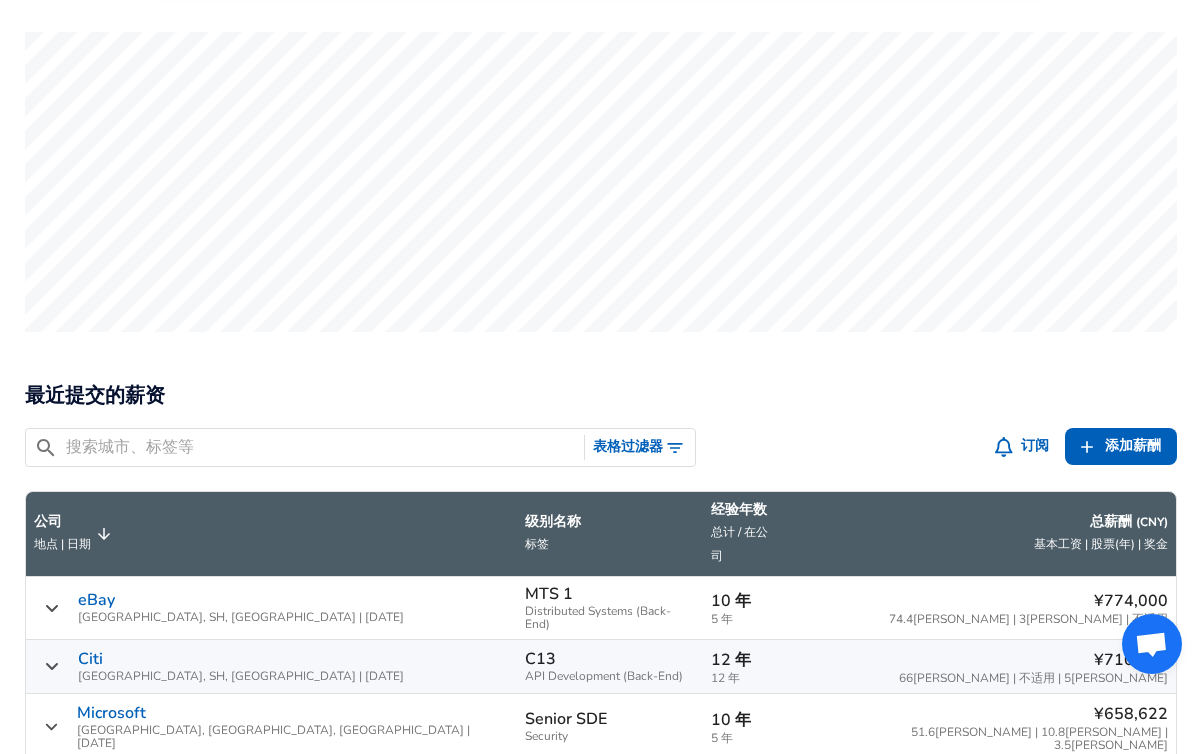 scroll, scrollTop: 718, scrollLeft: 0, axis: vertical 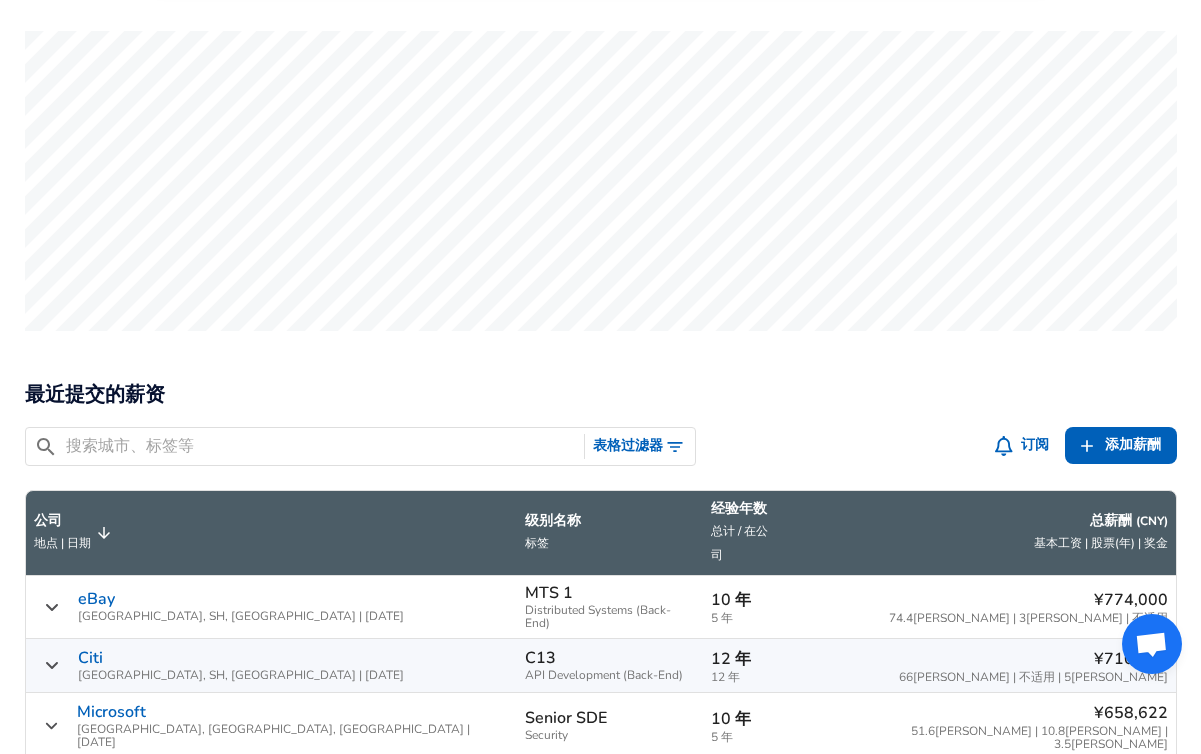click on "表格过滤器" at bounding box center [640, 446] 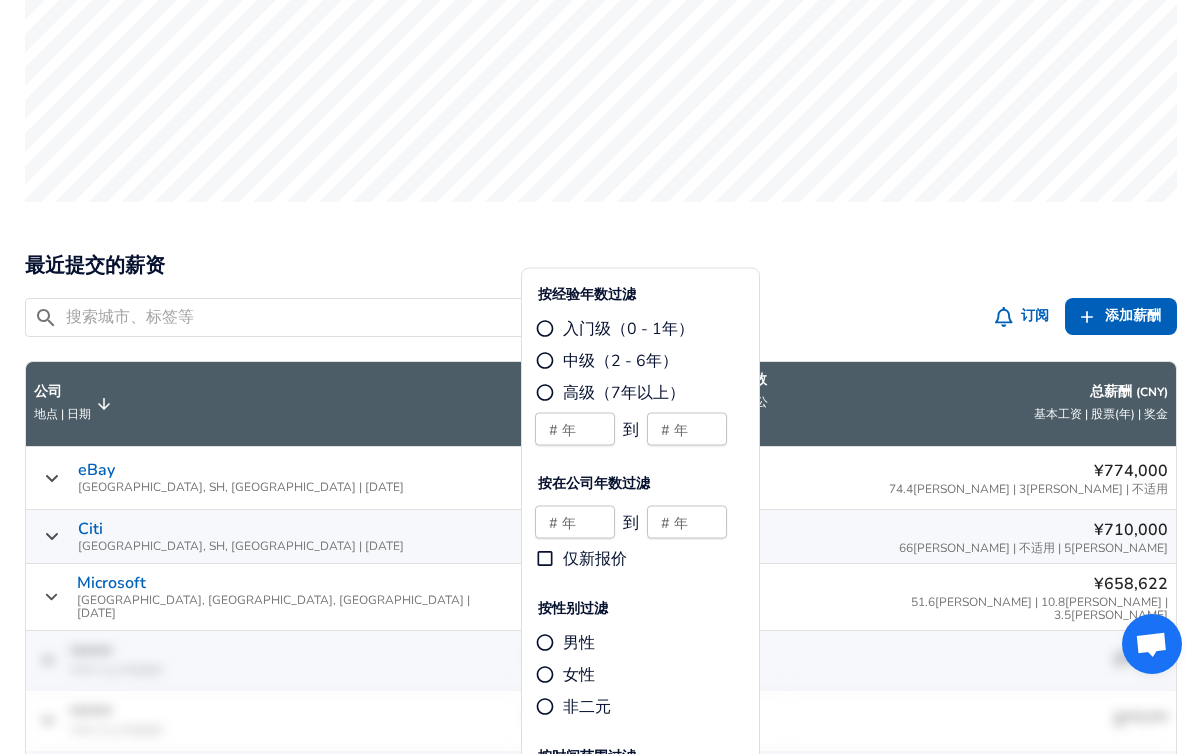 click on "​ 表格过滤器 订阅 添加 添加薪酬 添加薪酬" at bounding box center [601, 317] 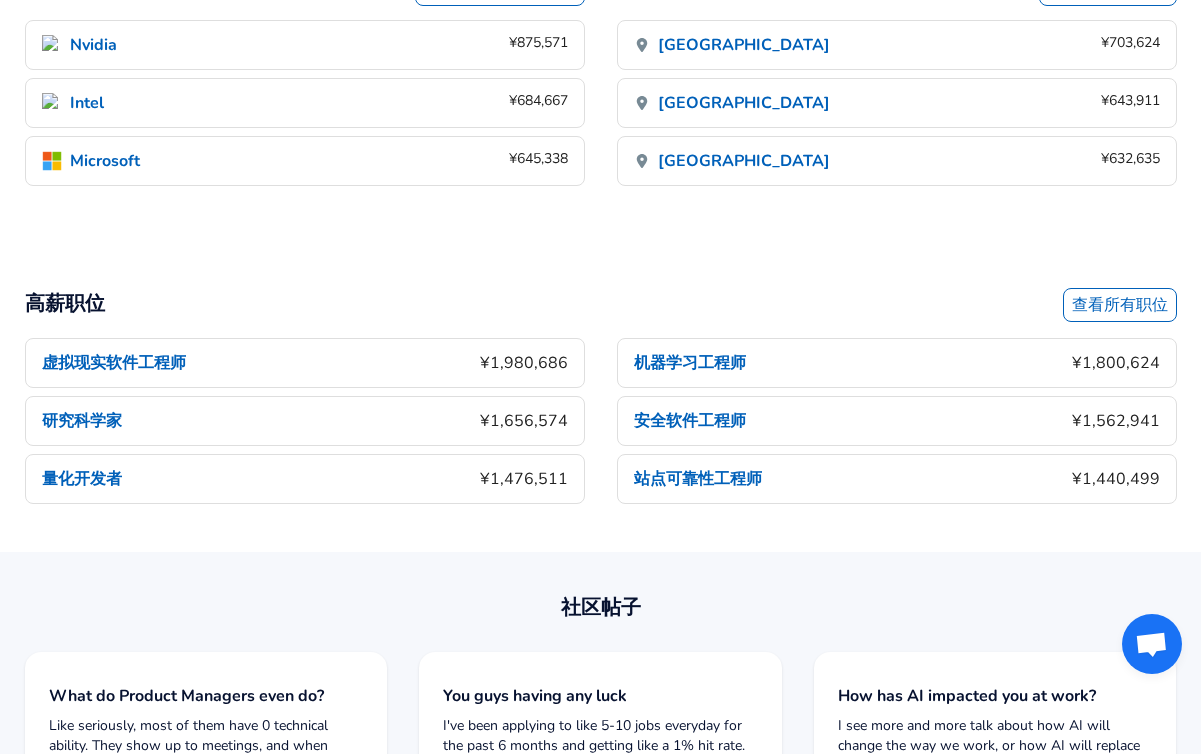 scroll, scrollTop: 2134, scrollLeft: 0, axis: vertical 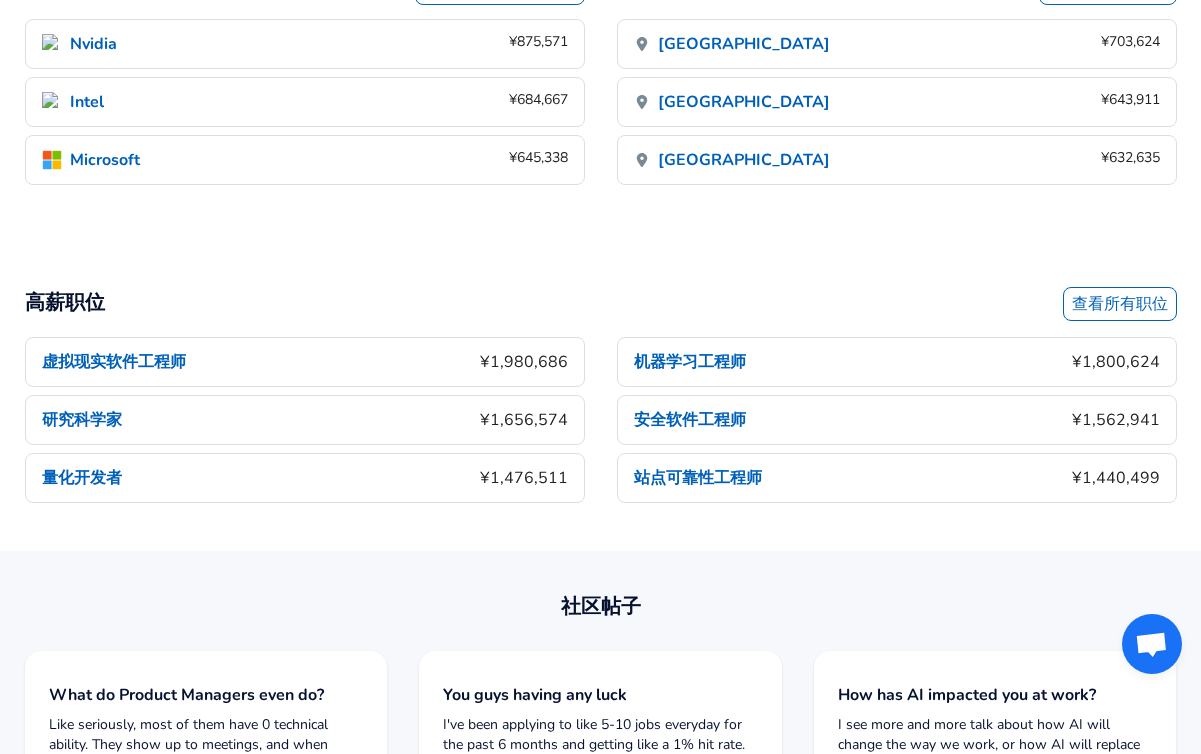 click on "¥1,476,511" at bounding box center (524, 478) 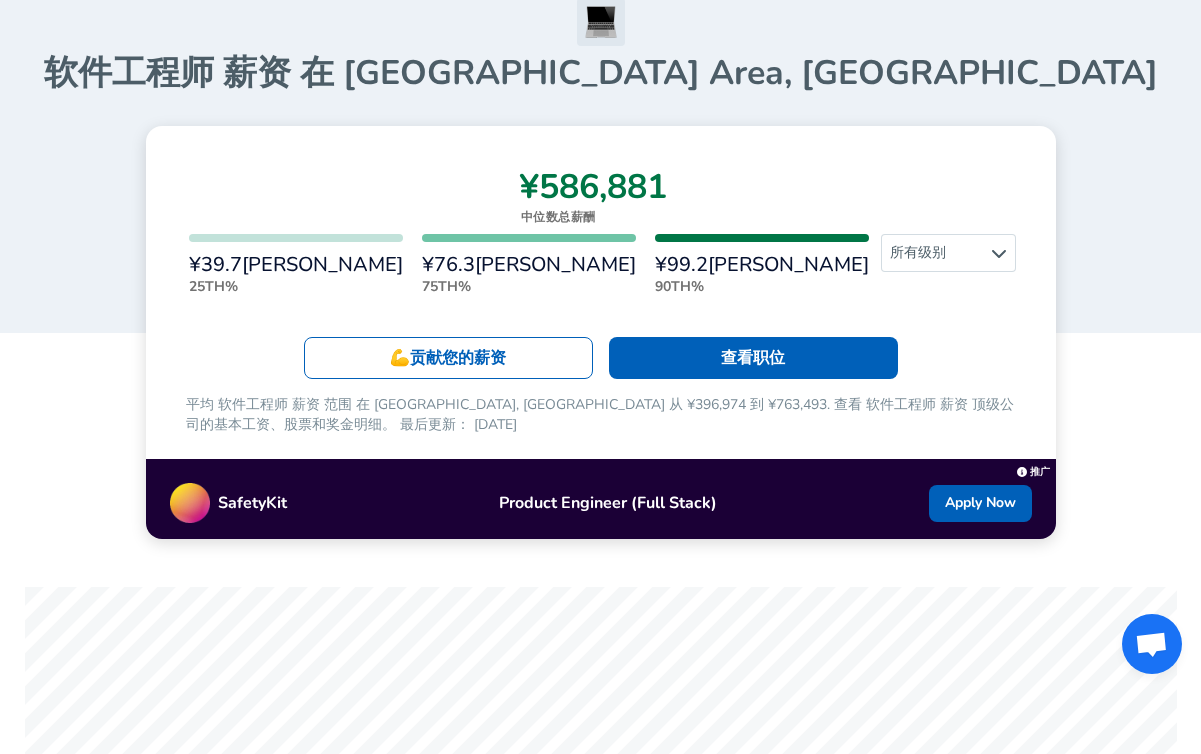 scroll, scrollTop: 0, scrollLeft: 0, axis: both 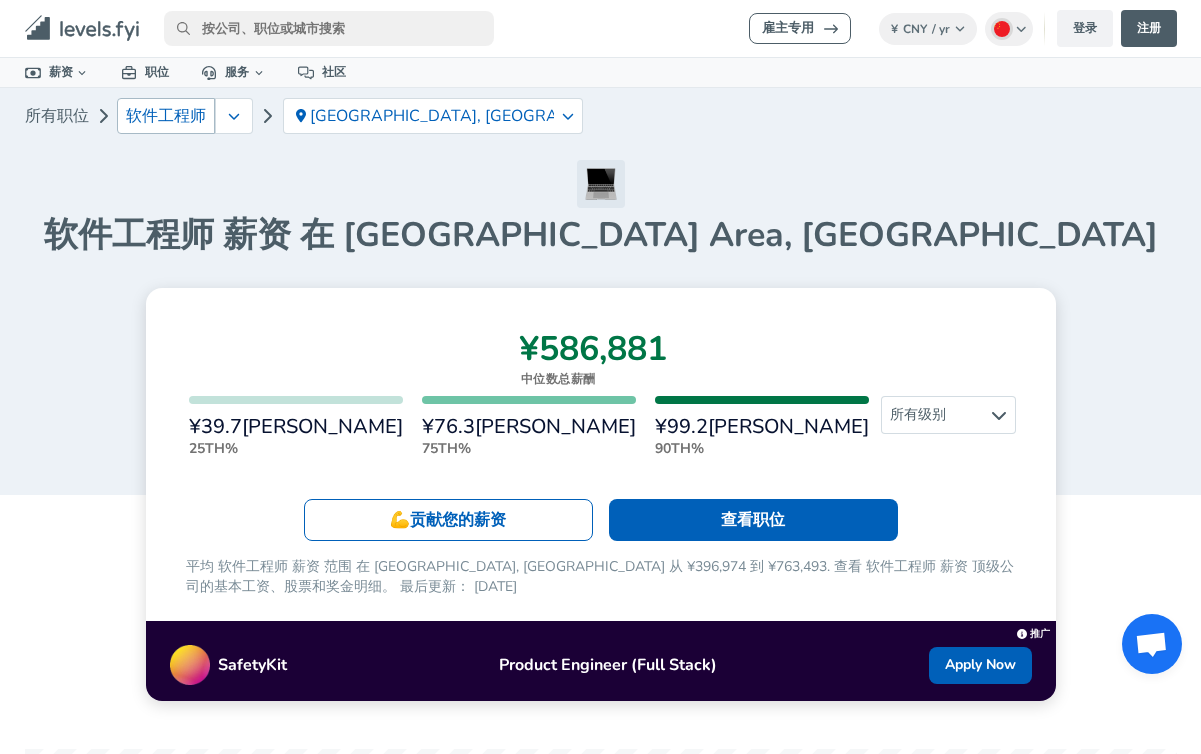 click on "软件工程师" at bounding box center (166, 116) 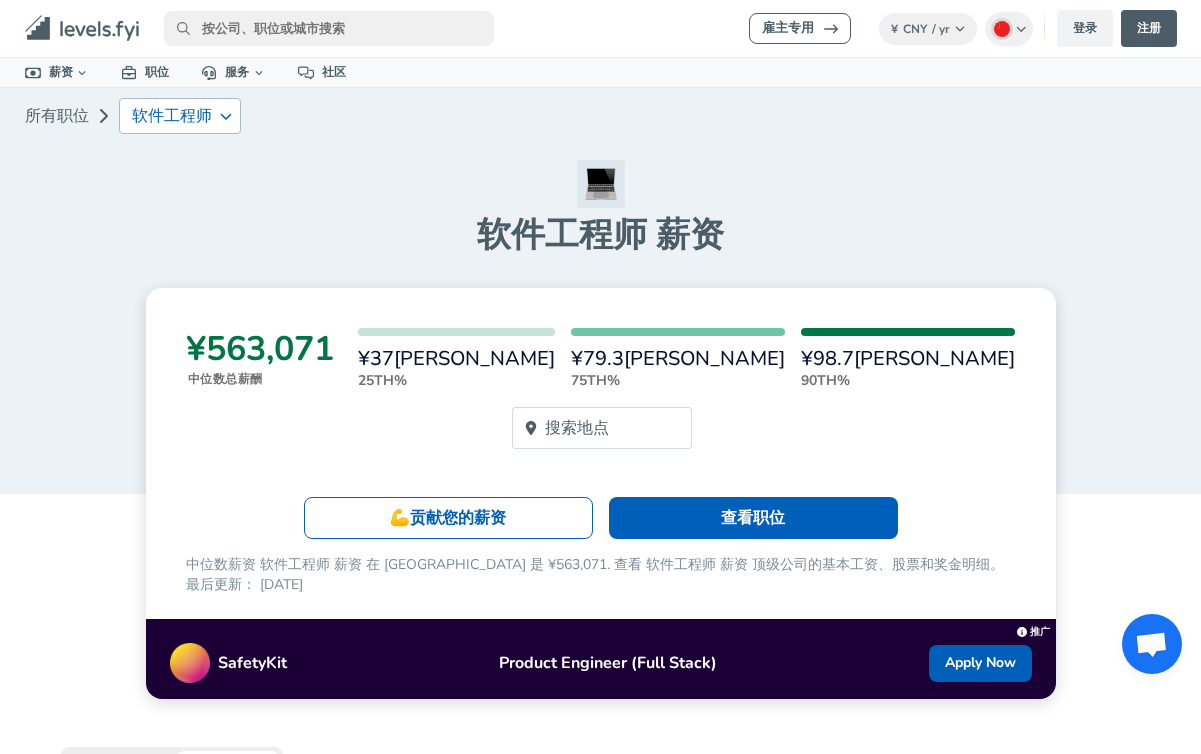 click on "软件工程师" at bounding box center (180, 116) 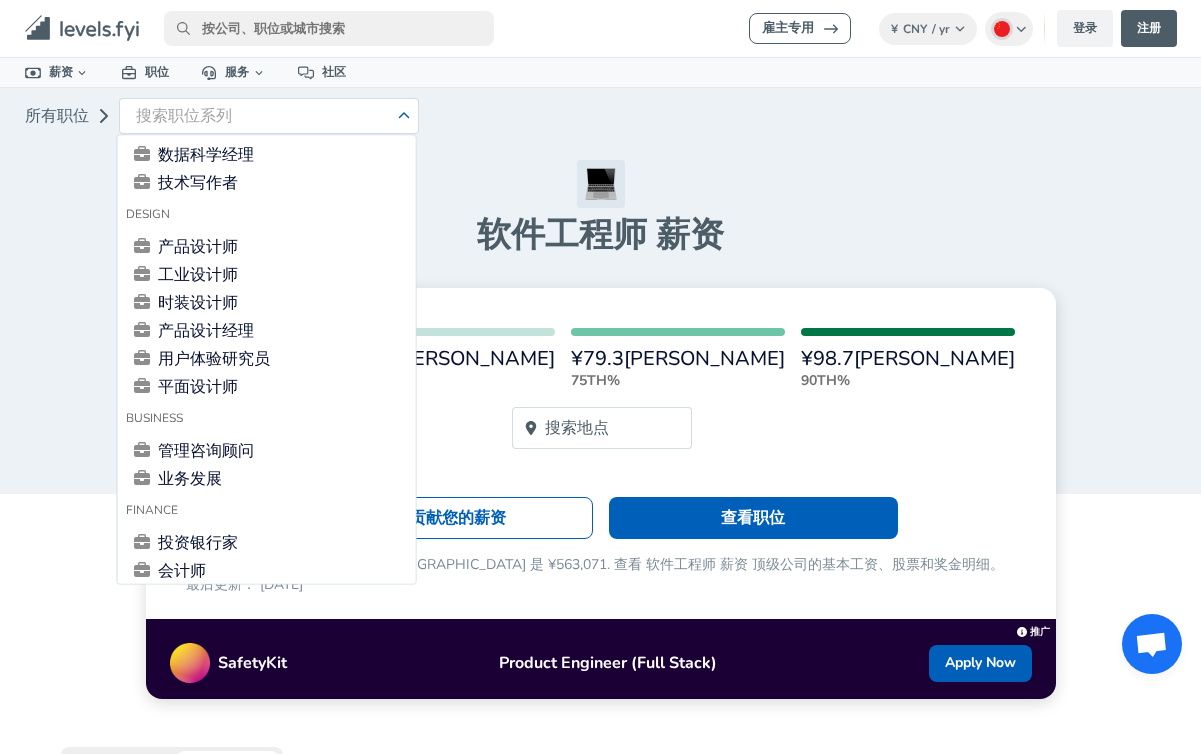 scroll, scrollTop: 330, scrollLeft: 0, axis: vertical 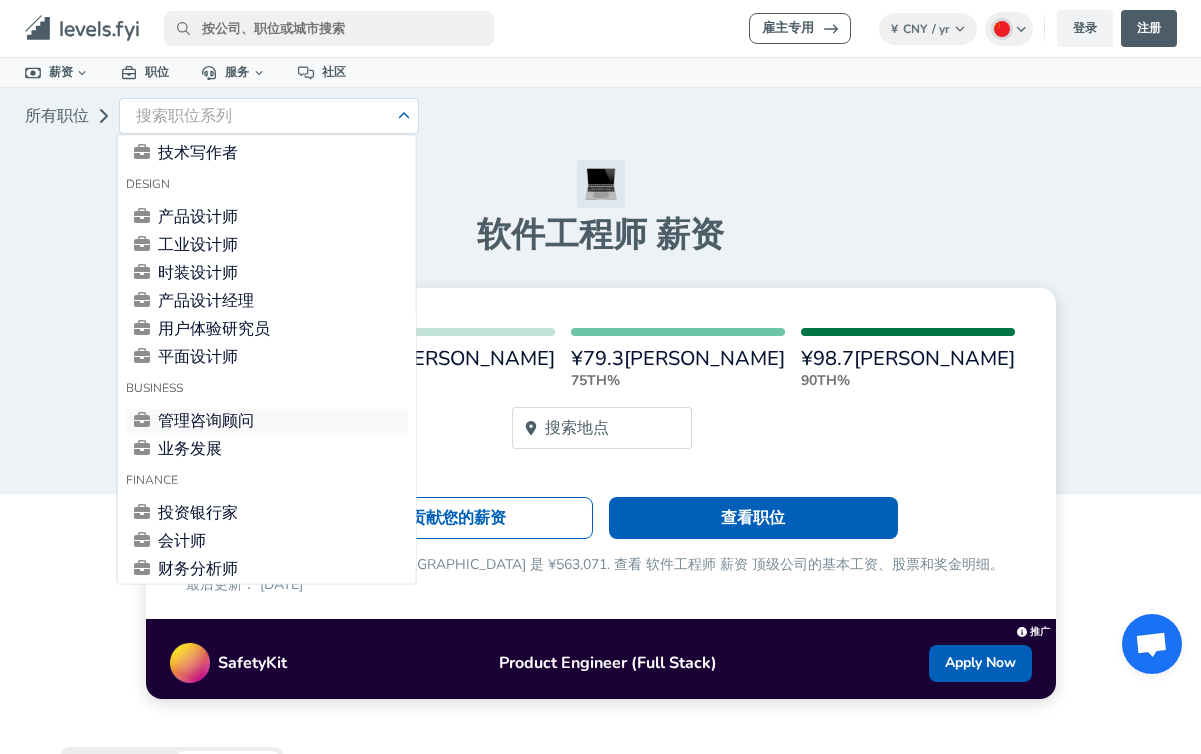 click on "管理咨询顾问" at bounding box center (267, 422) 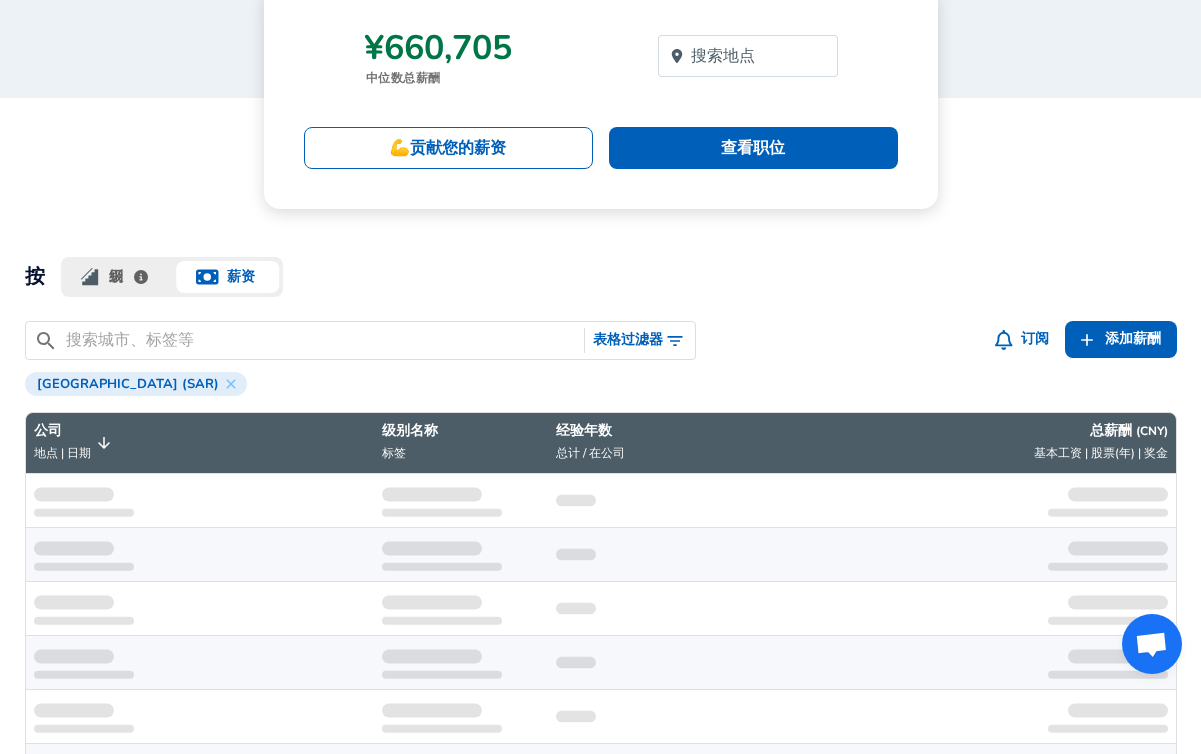 scroll, scrollTop: 261, scrollLeft: 0, axis: vertical 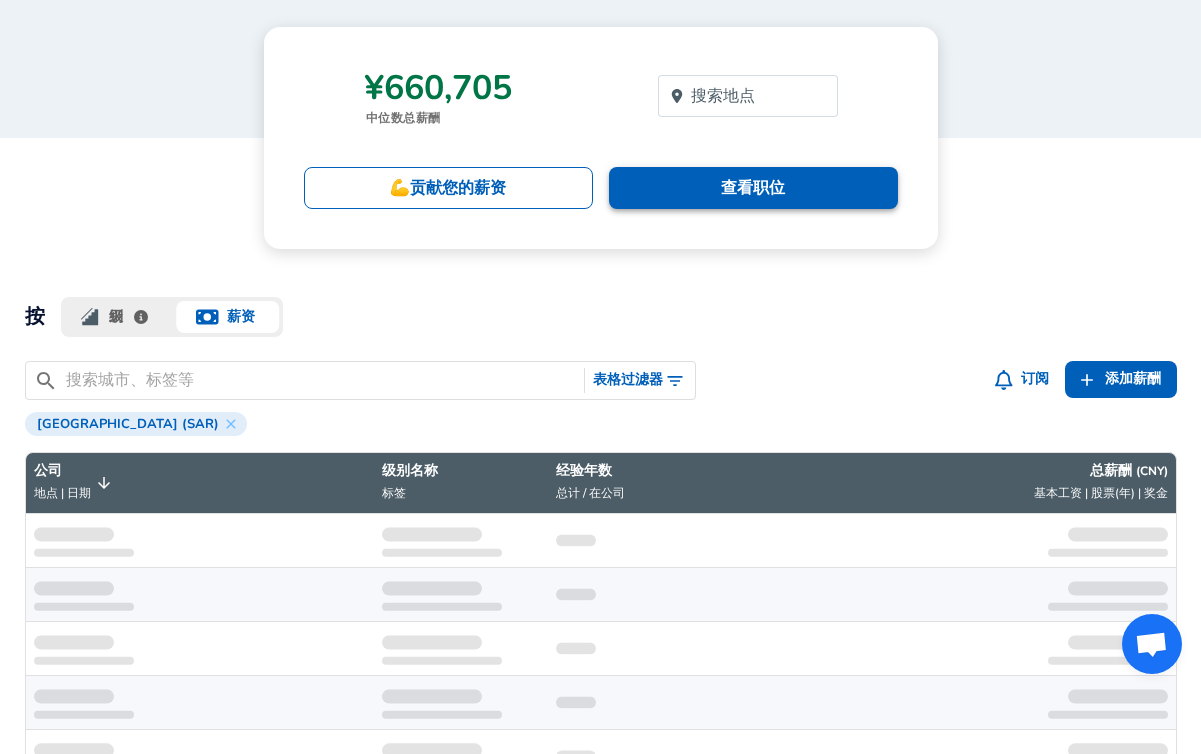 click on "查看职位" at bounding box center (753, 188) 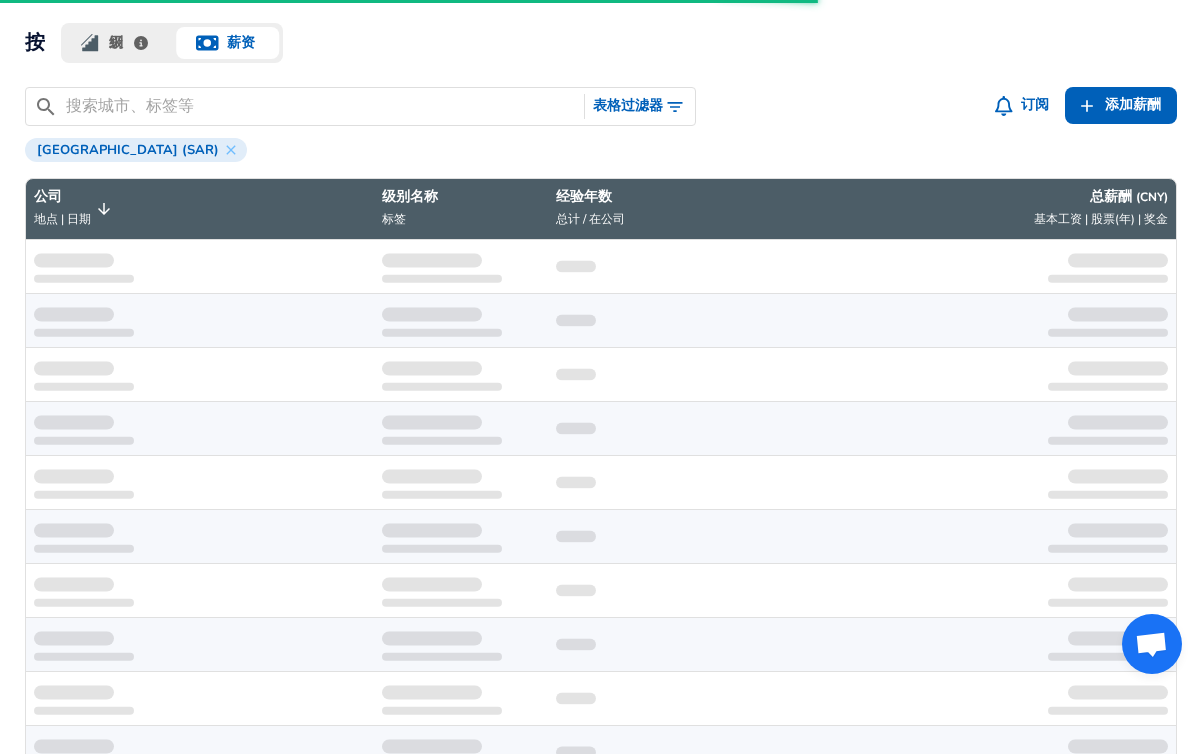 scroll, scrollTop: 536, scrollLeft: 0, axis: vertical 